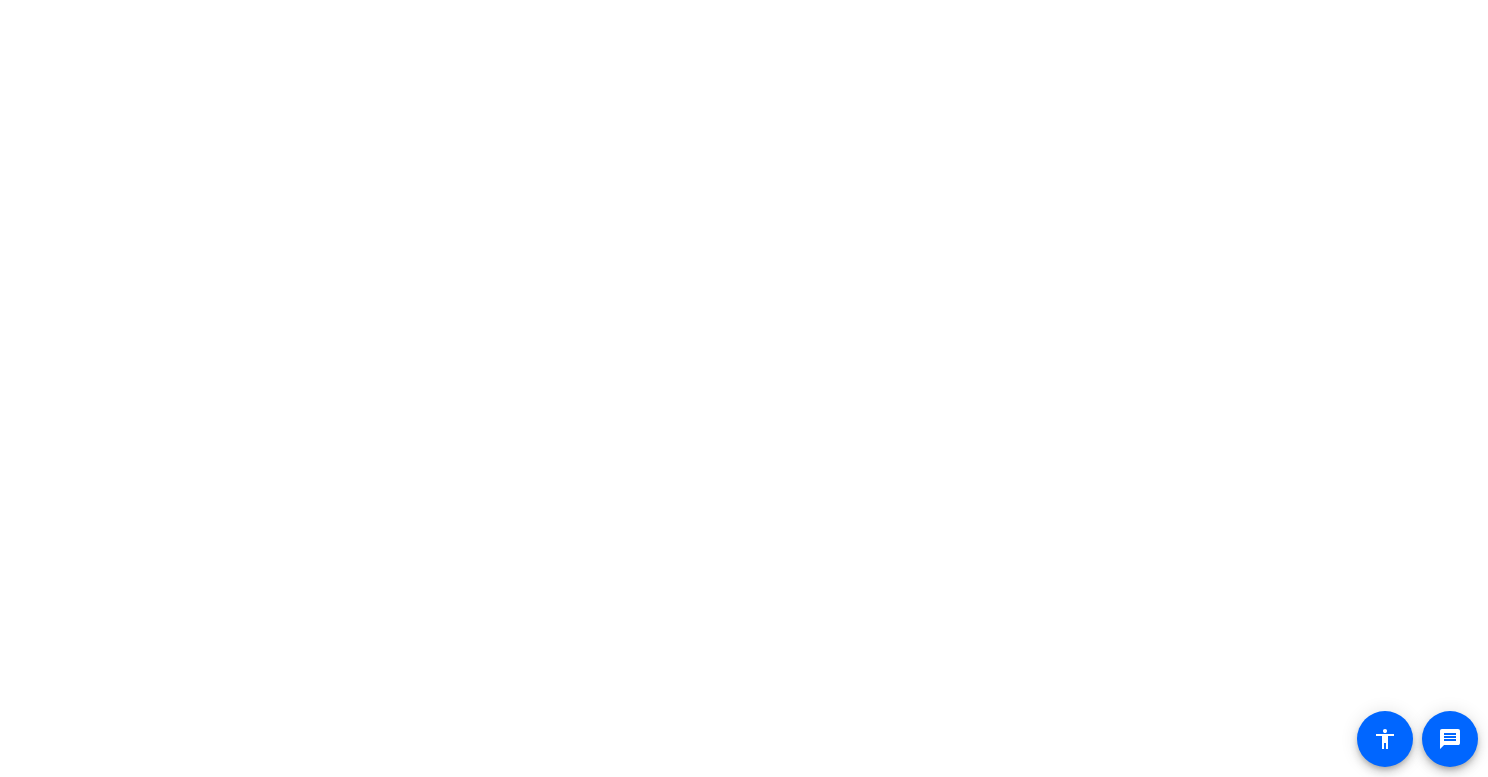 scroll, scrollTop: 0, scrollLeft: 0, axis: both 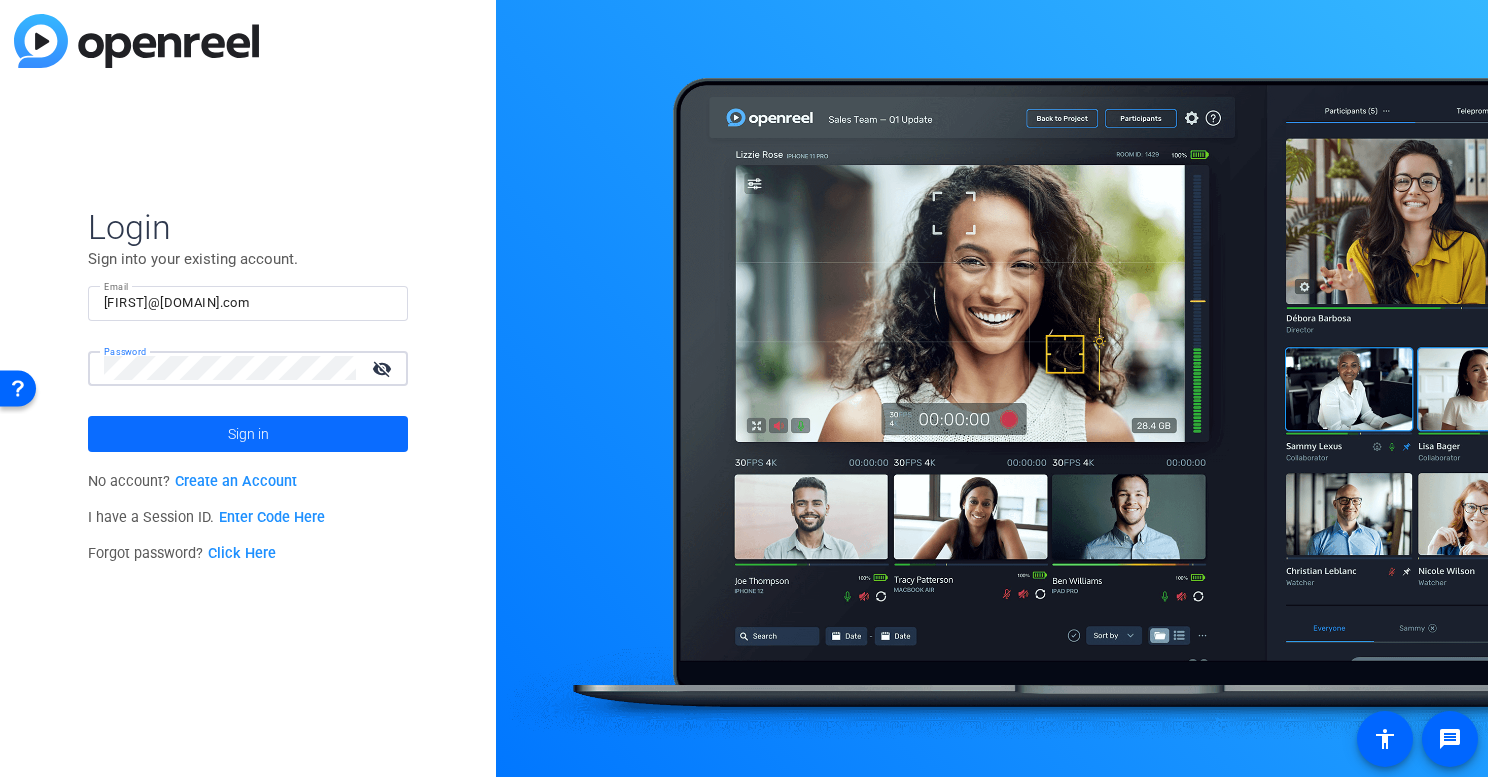 click 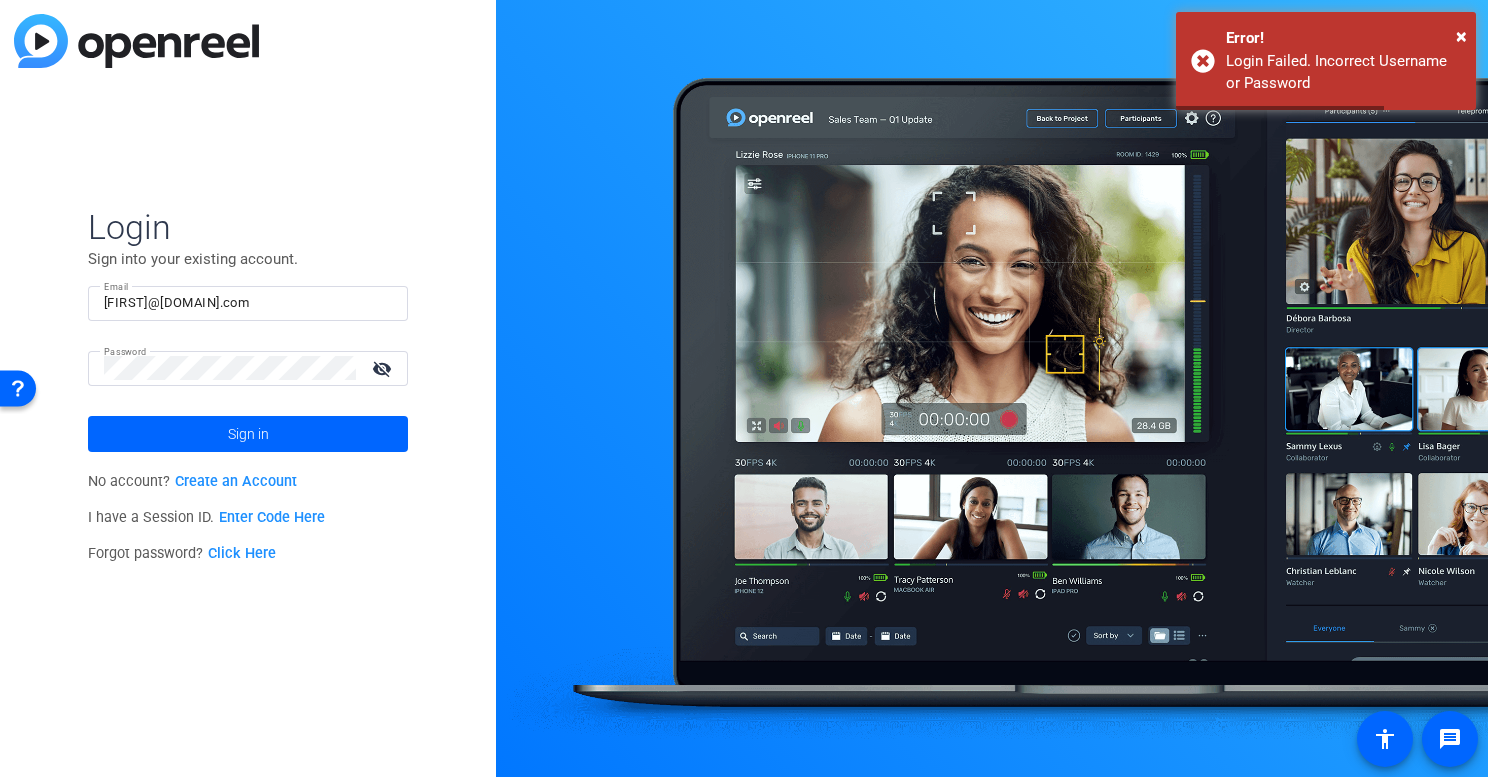 click on "[FIRST]@[DOMAIN].com" at bounding box center [248, 303] 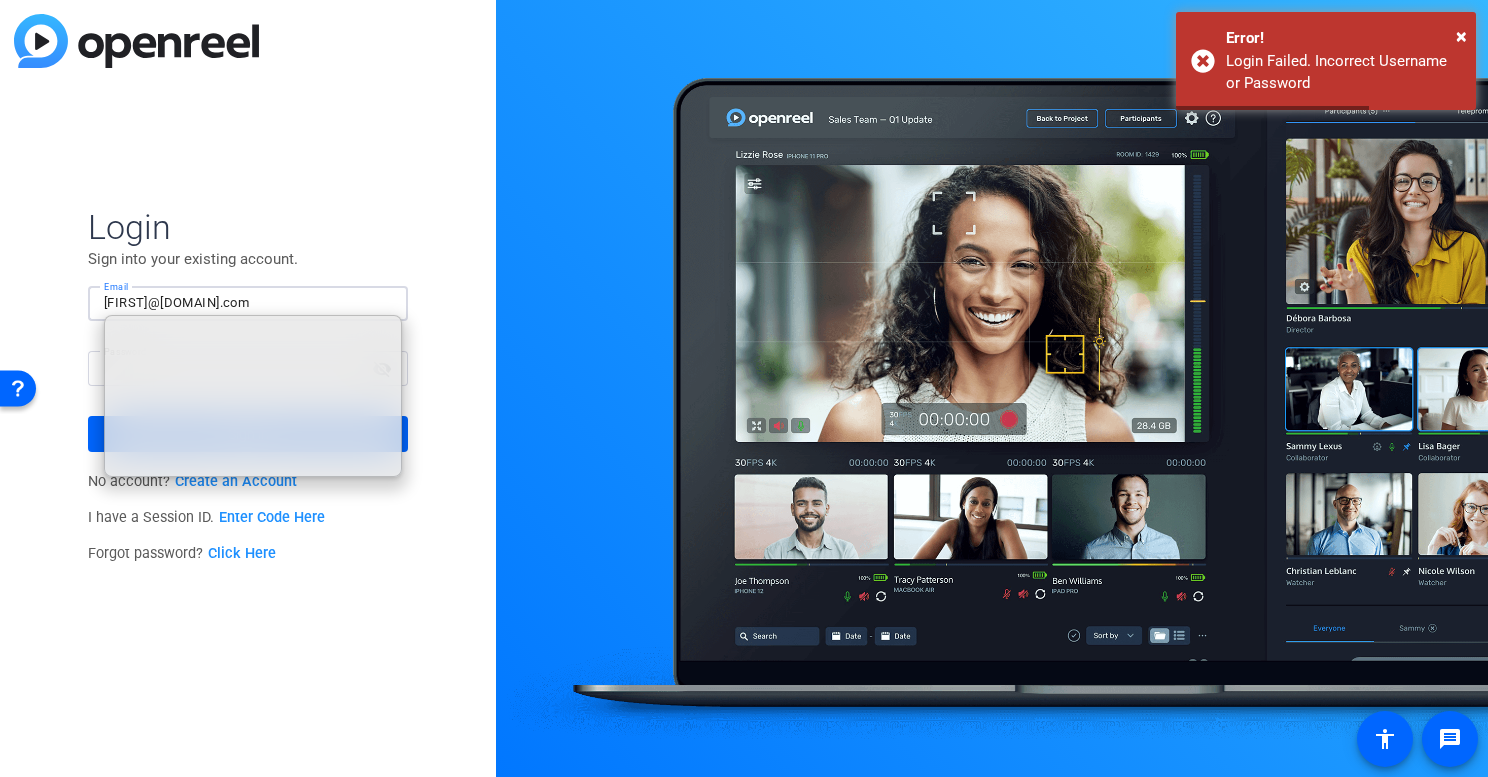 click on "[FIRST]@[DOMAIN].com" at bounding box center (248, 303) 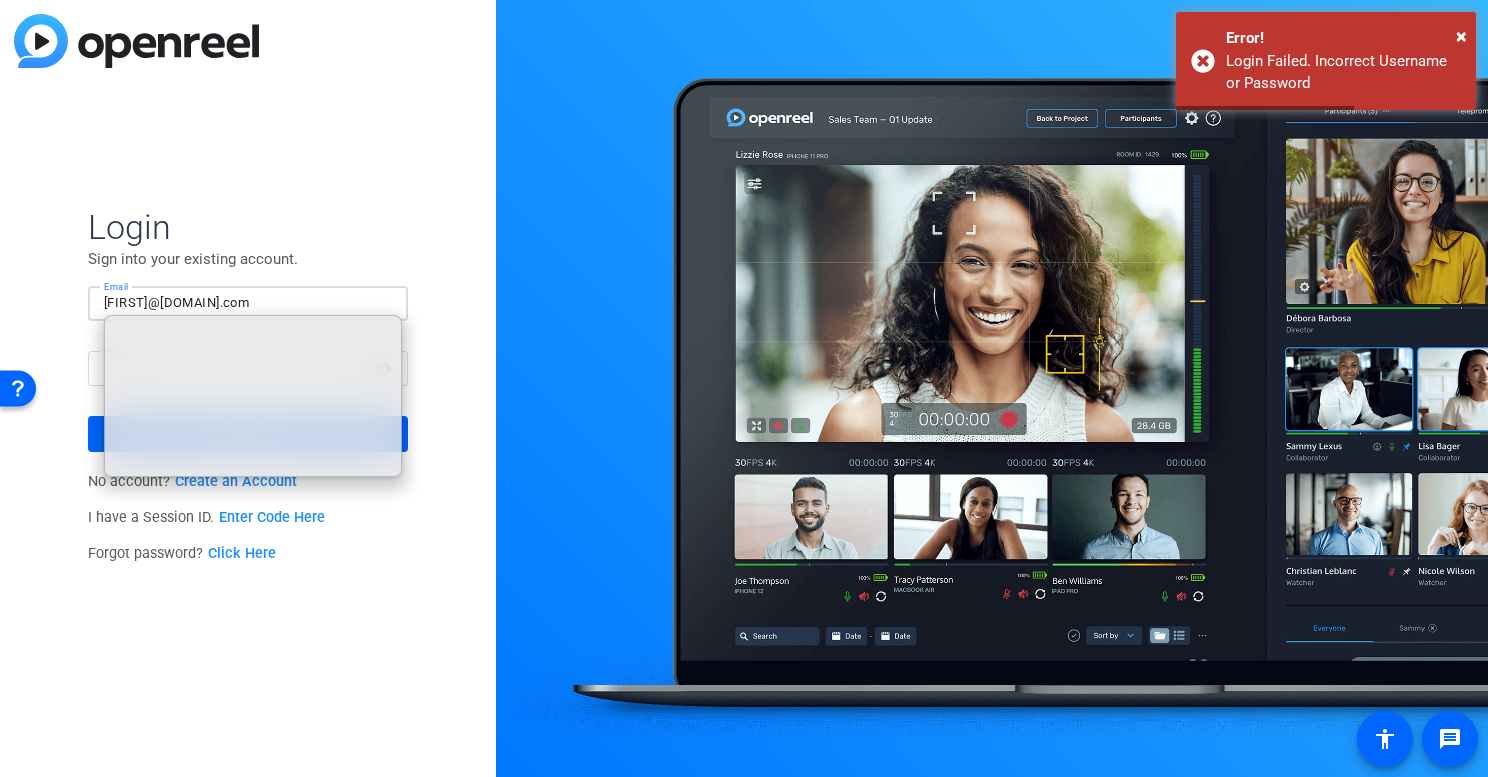 click on "[FIRST]@[DOMAIN].com" at bounding box center [248, 303] 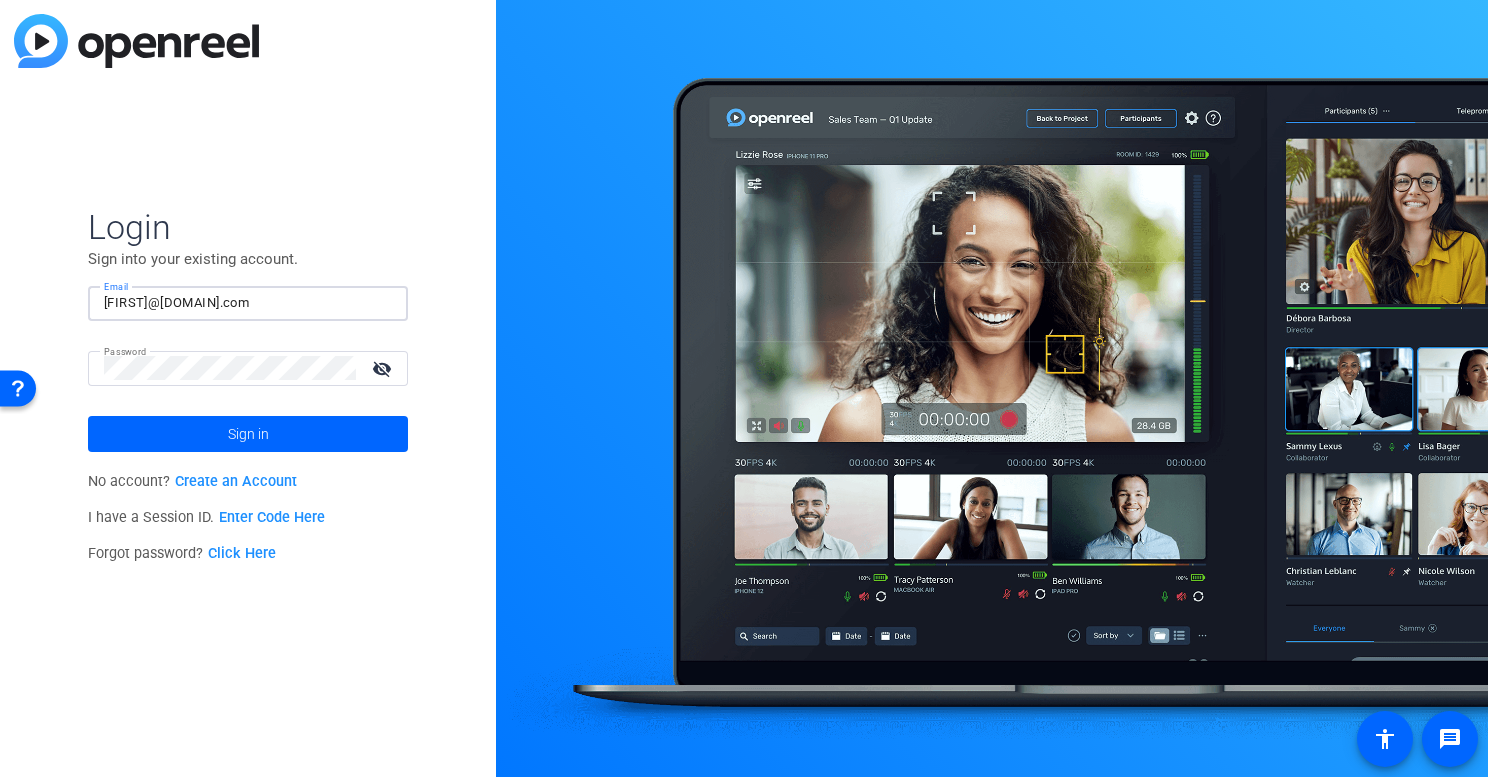 type on "[FIRST]@[DOMAIN].com" 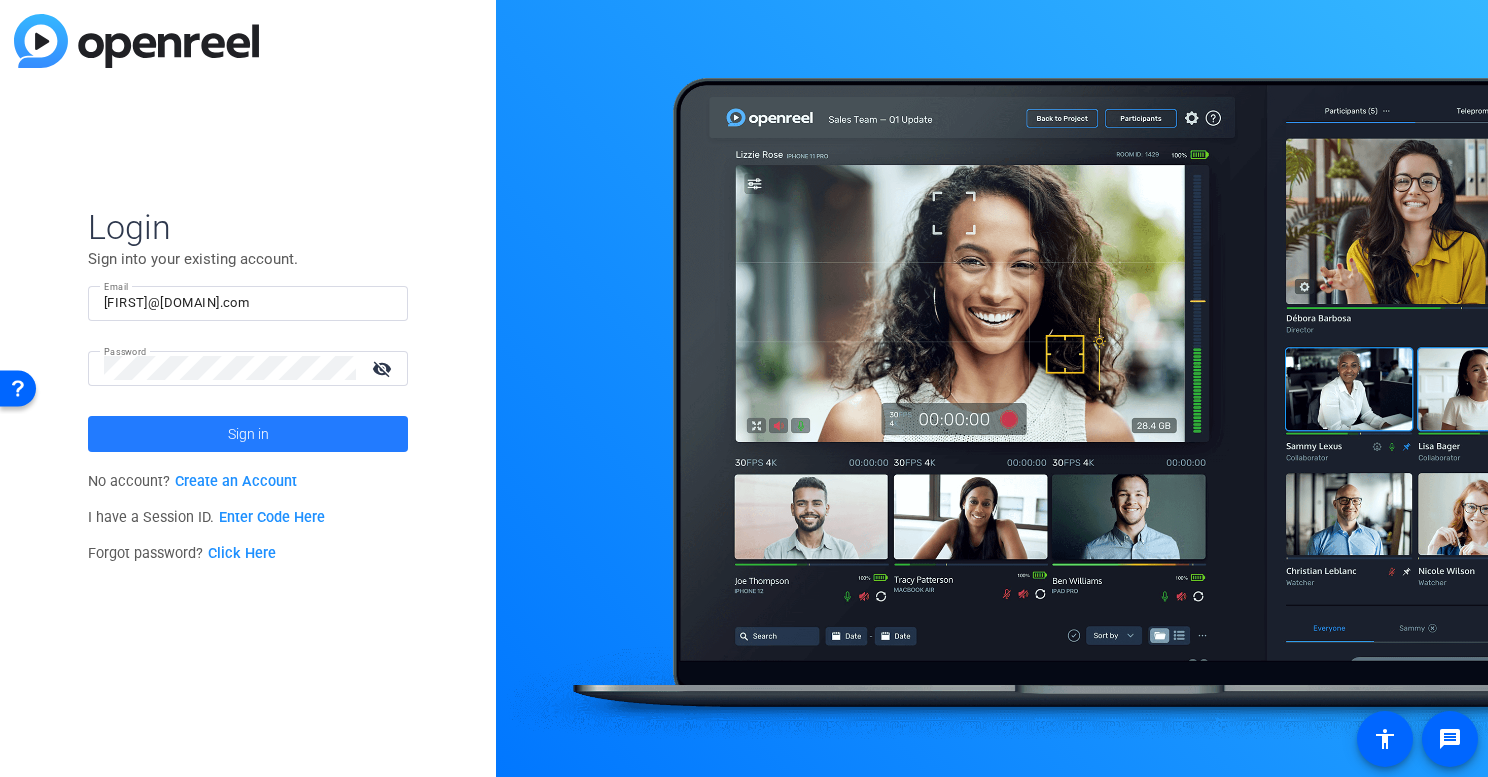 click 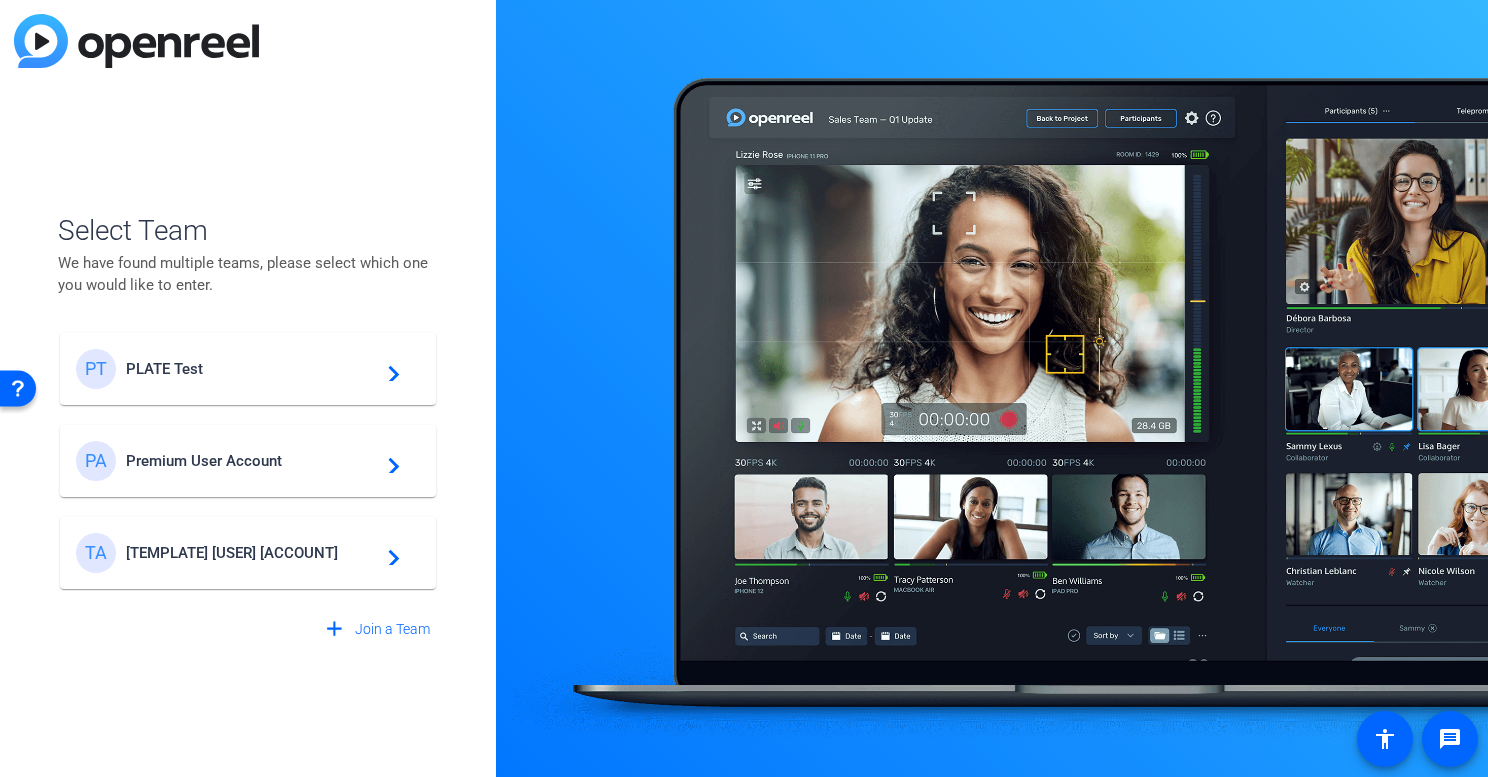 click on "PT PLATE Test  navigate_next" 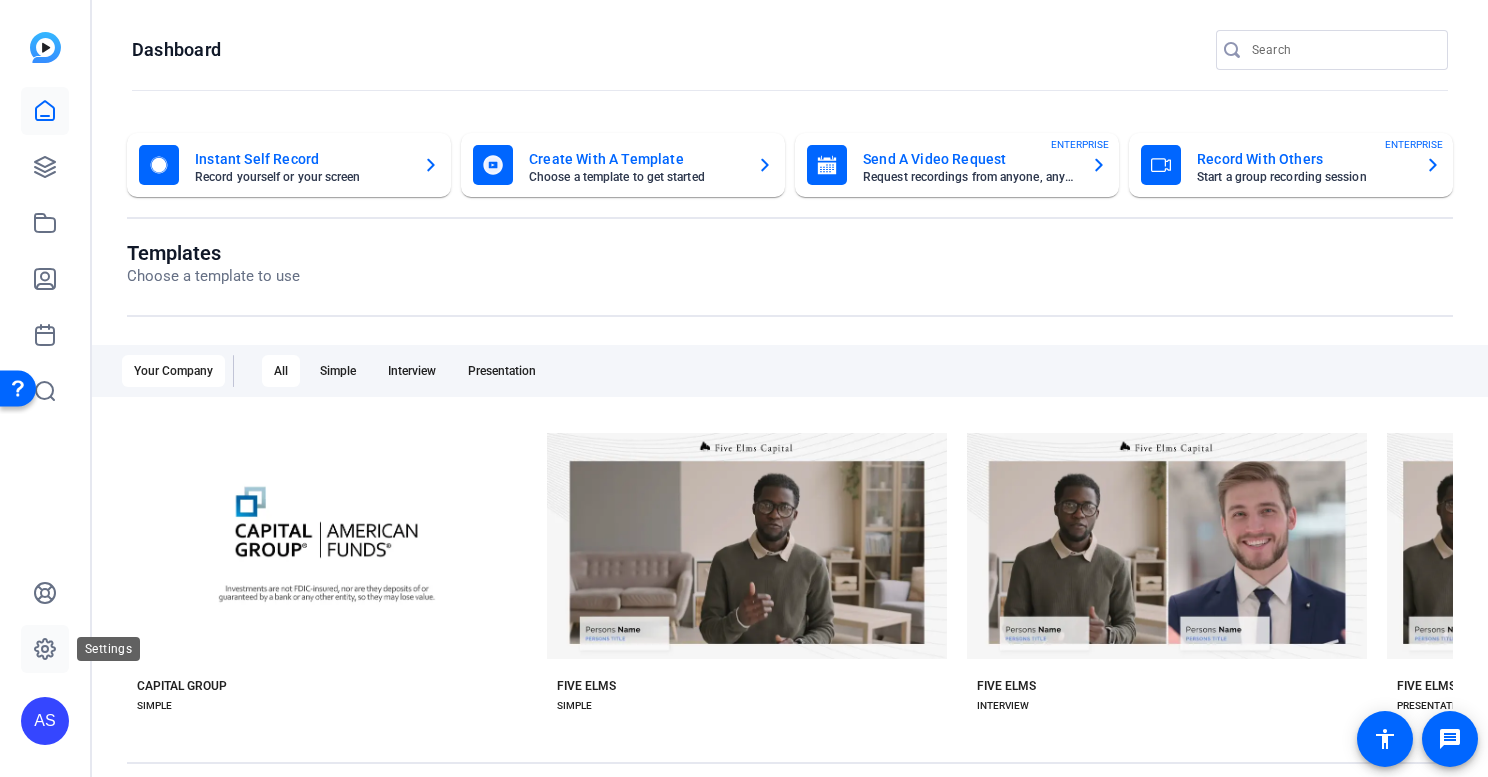 click 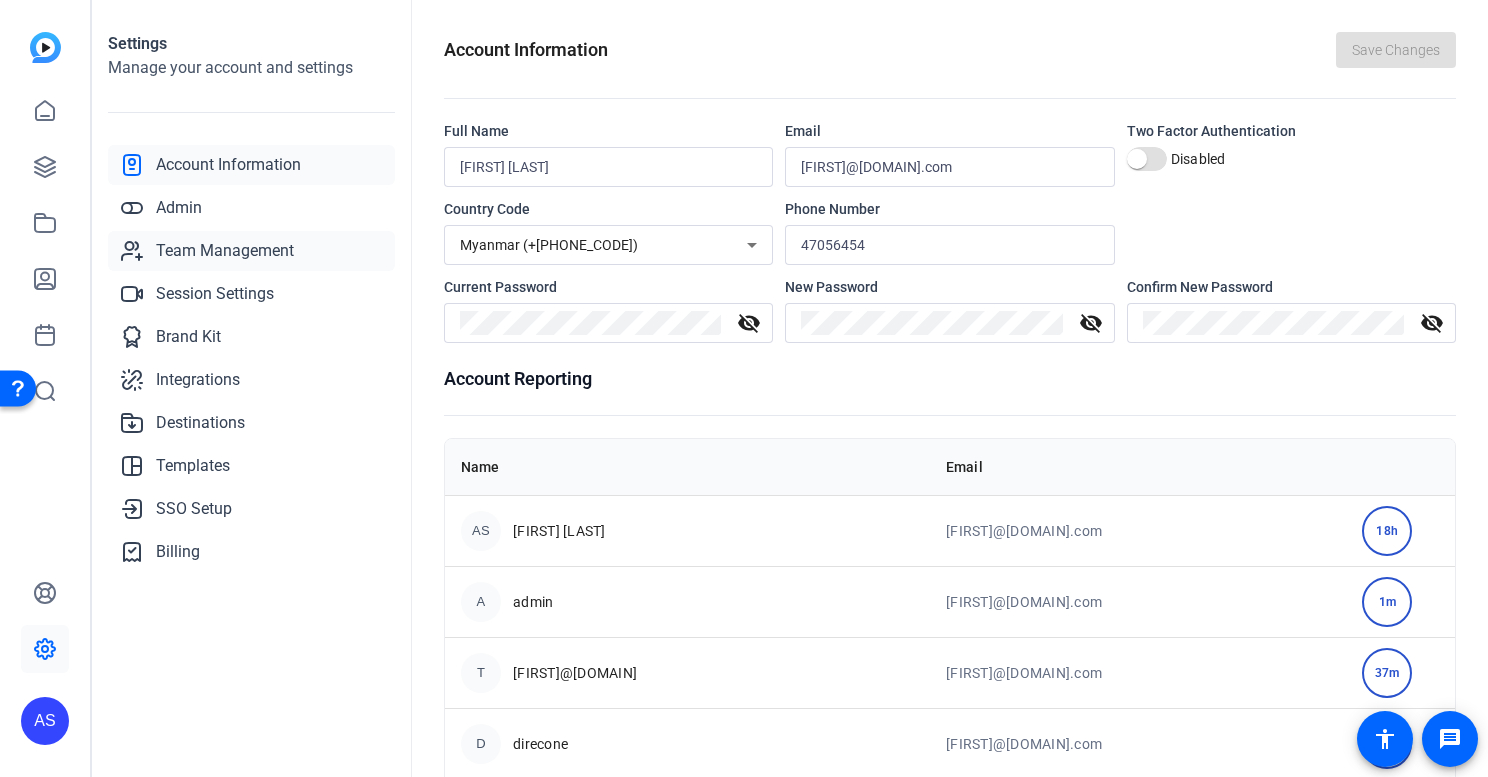 click on "Team Management" 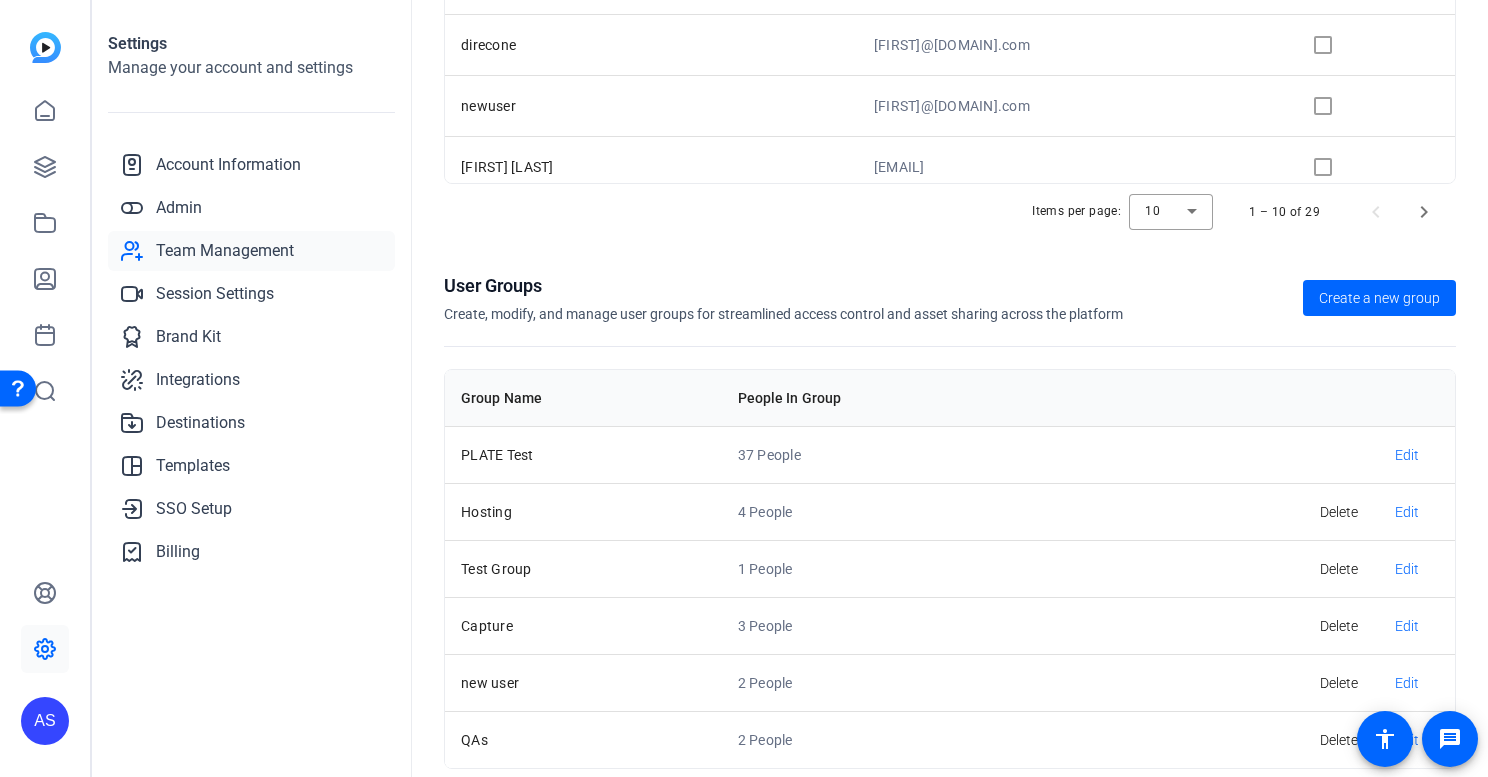 scroll, scrollTop: 980, scrollLeft: 0, axis: vertical 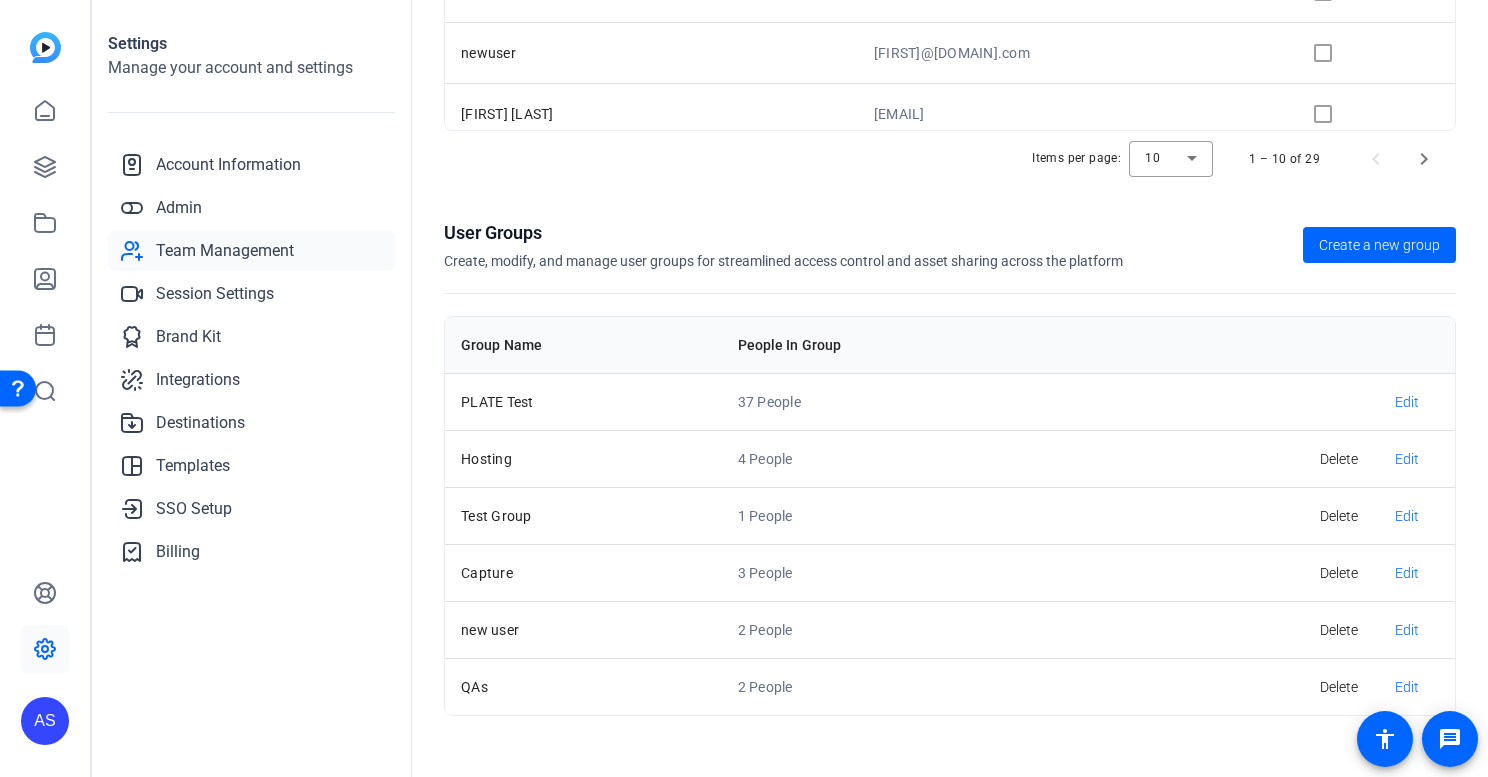 click on "AS" 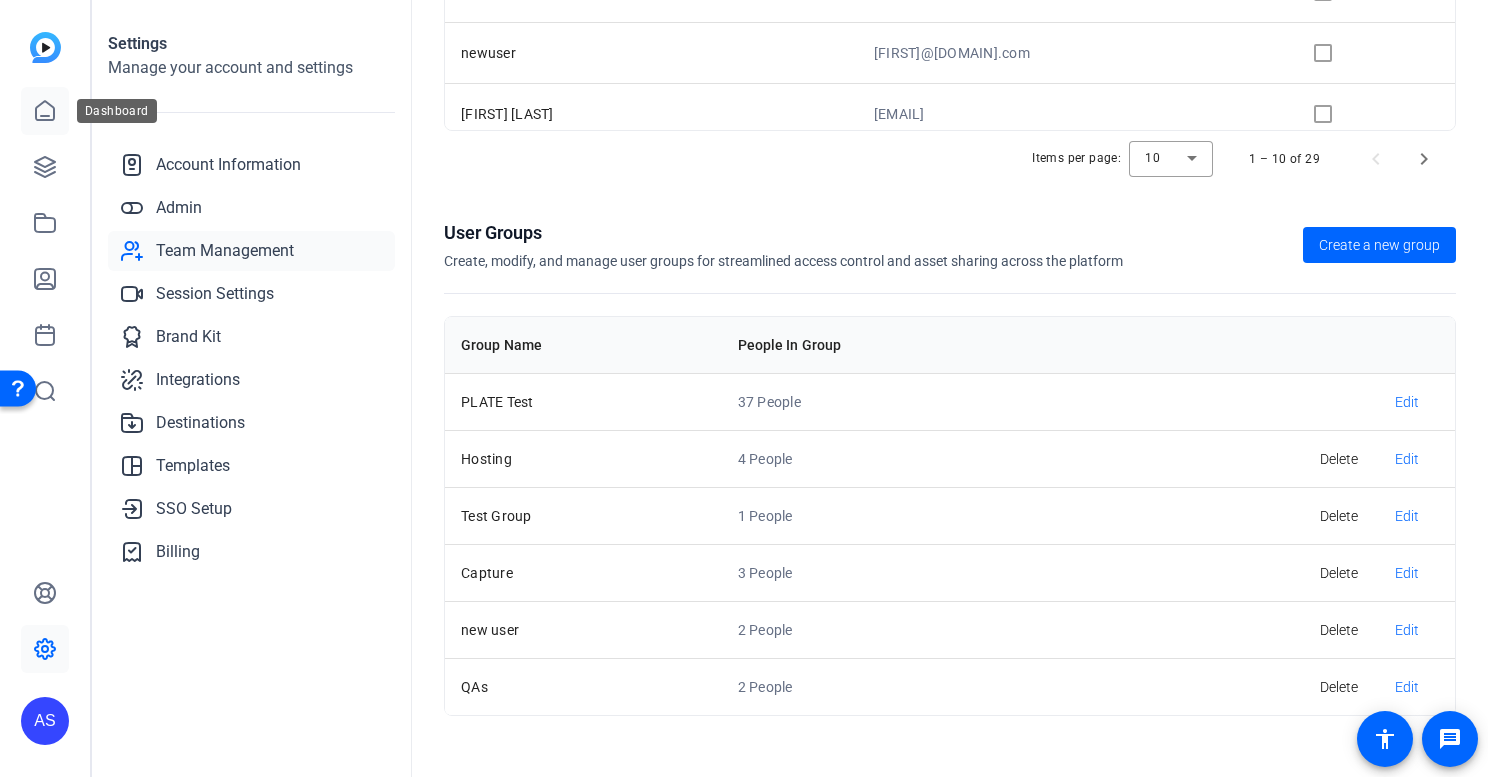 drag, startPoint x: 50, startPoint y: 111, endPoint x: 63, endPoint y: 109, distance: 13.152946 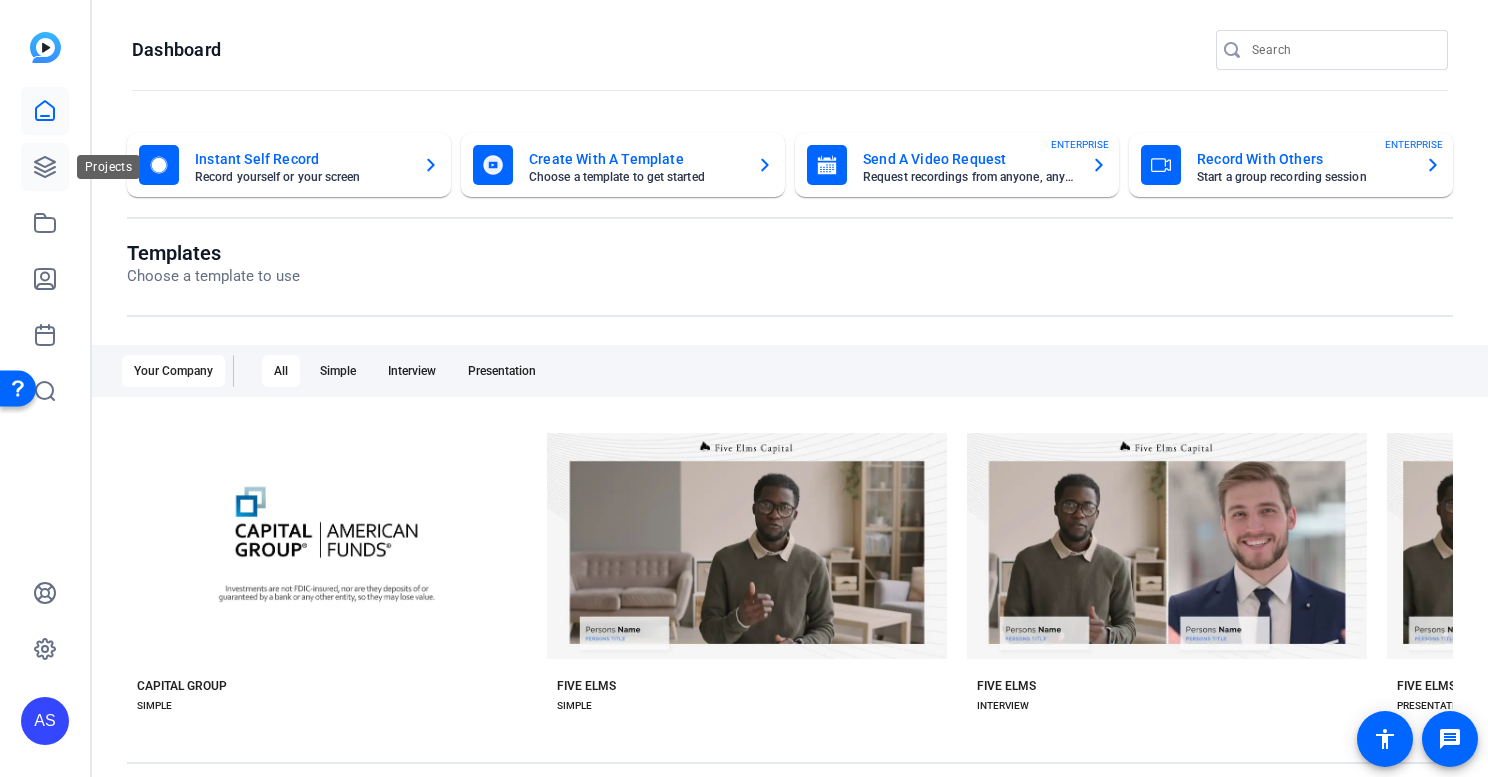 click 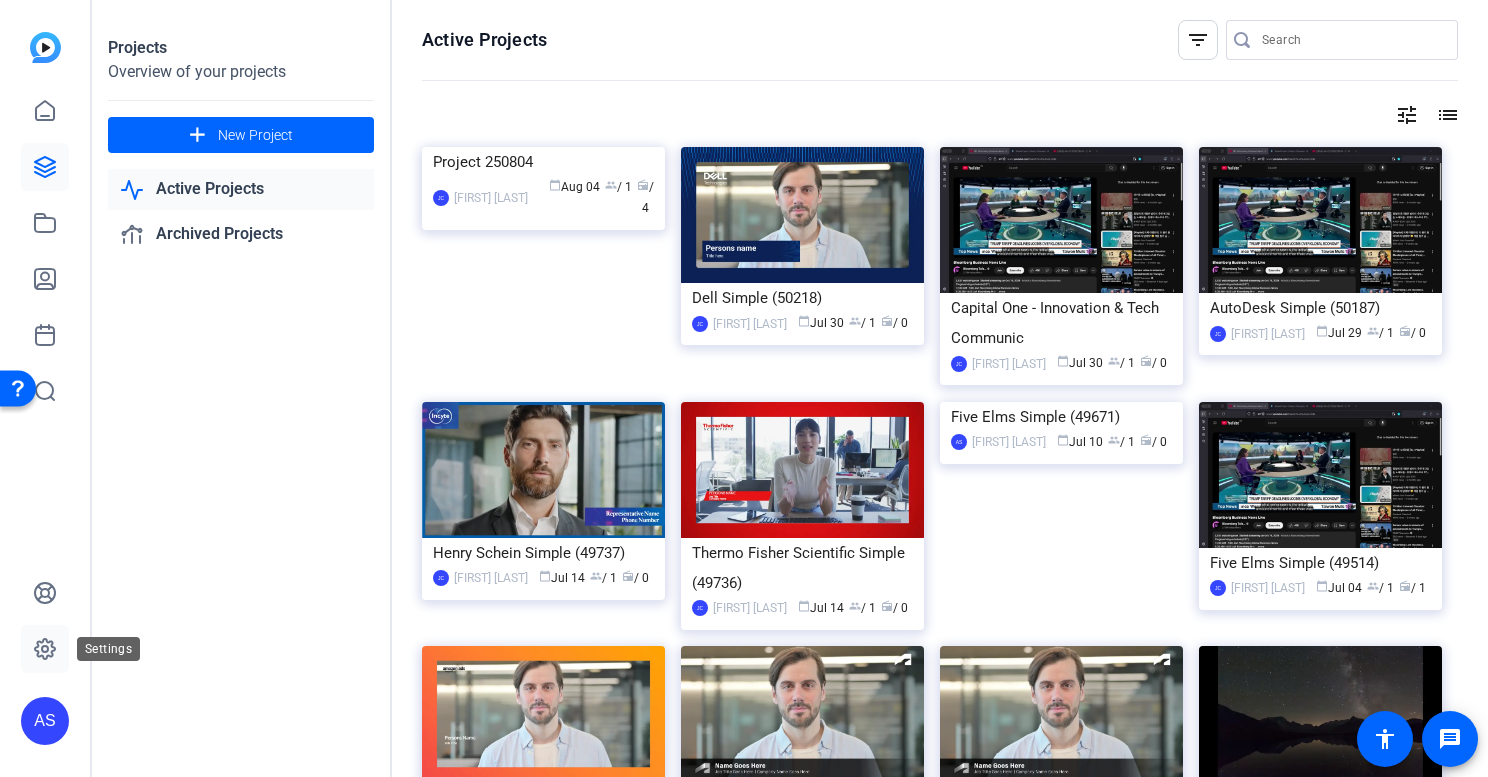 click 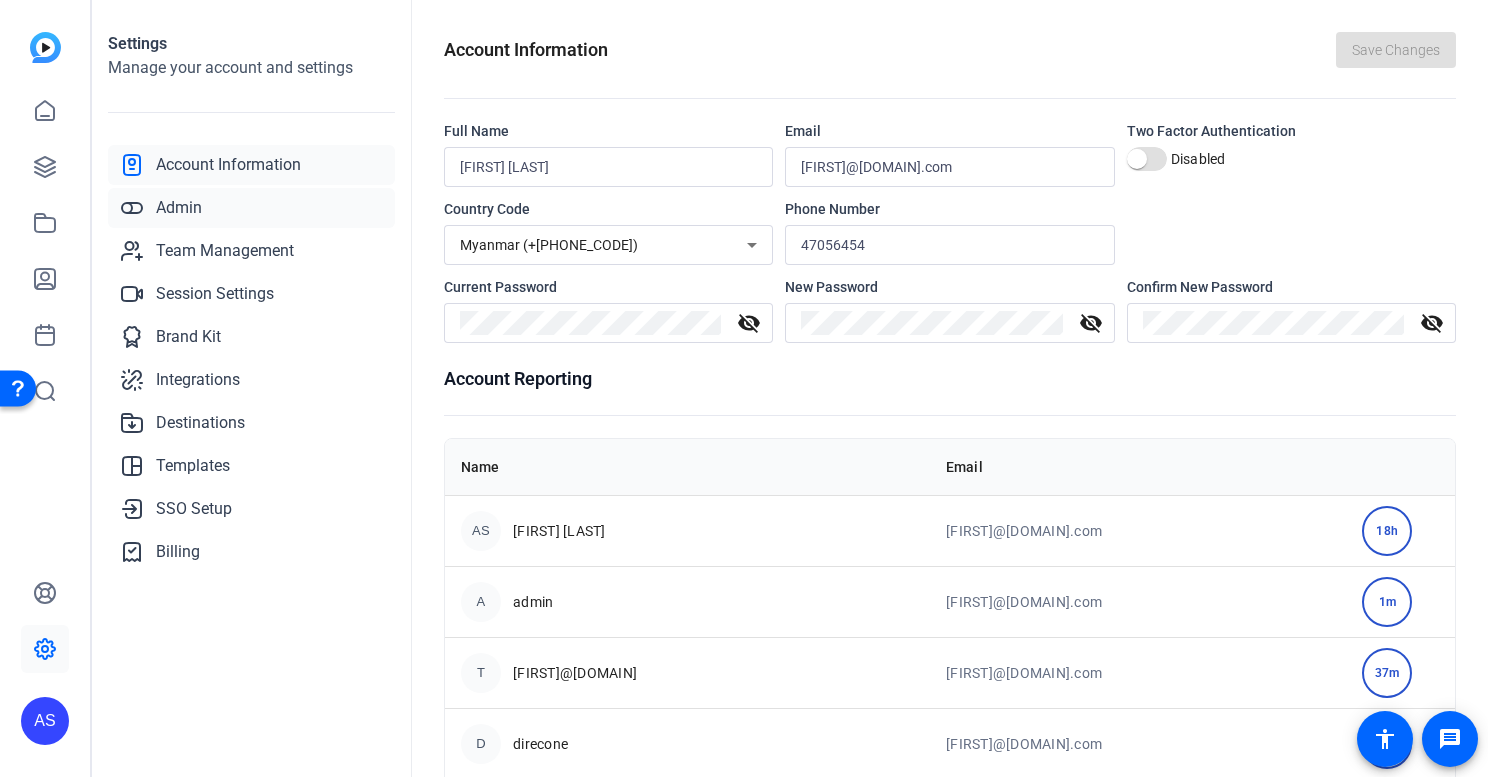 click on "Admin" 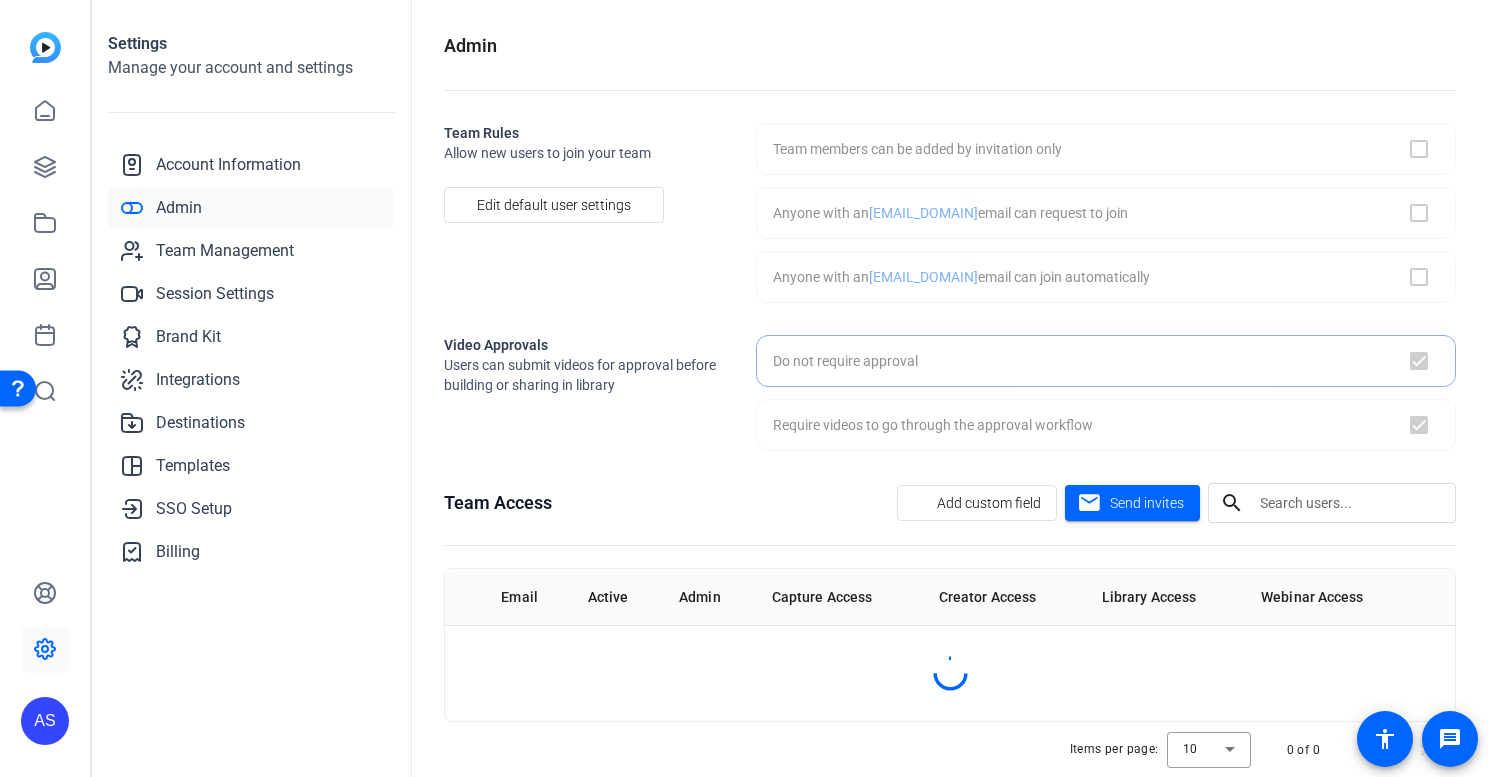 checkbox on "false" 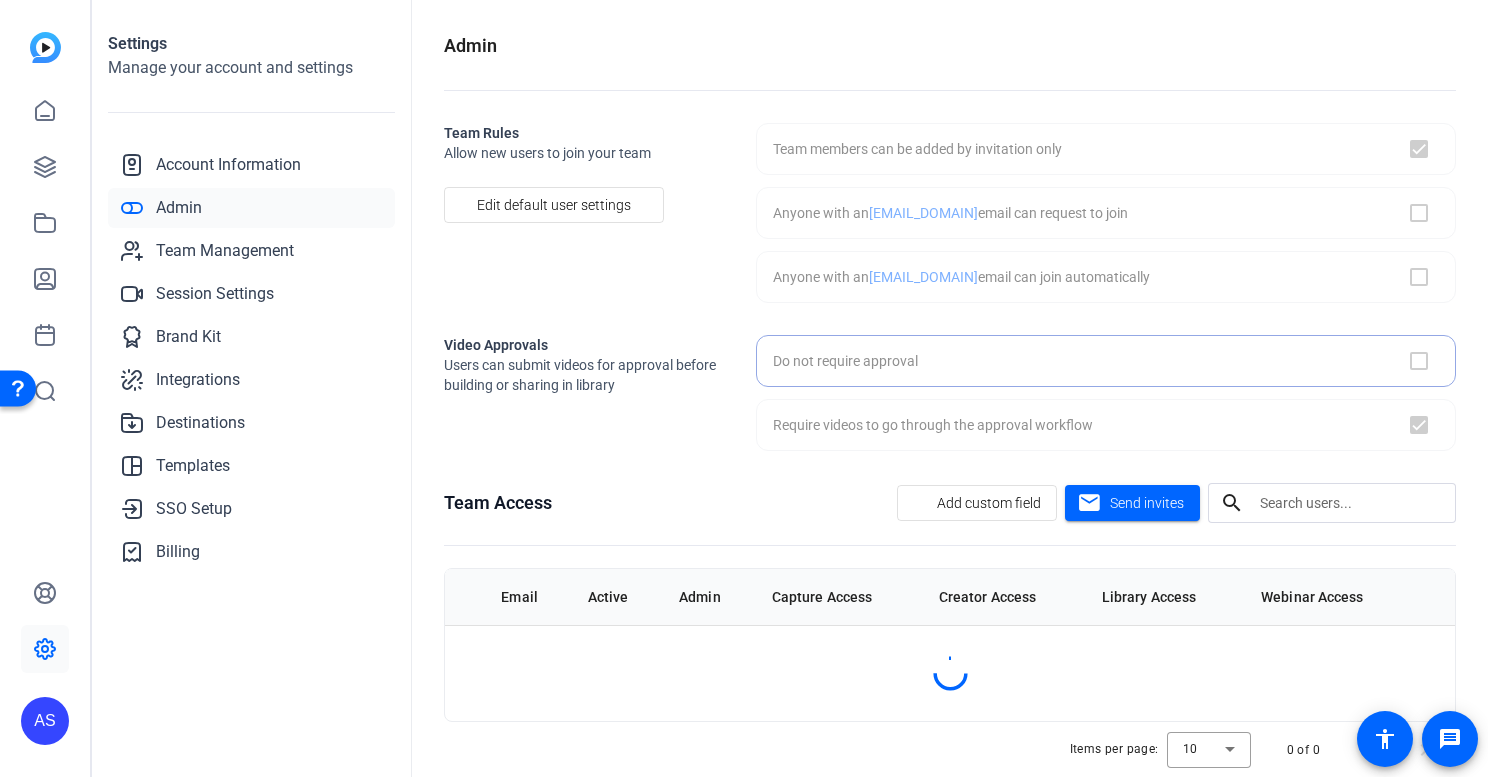 checkbox on "true" 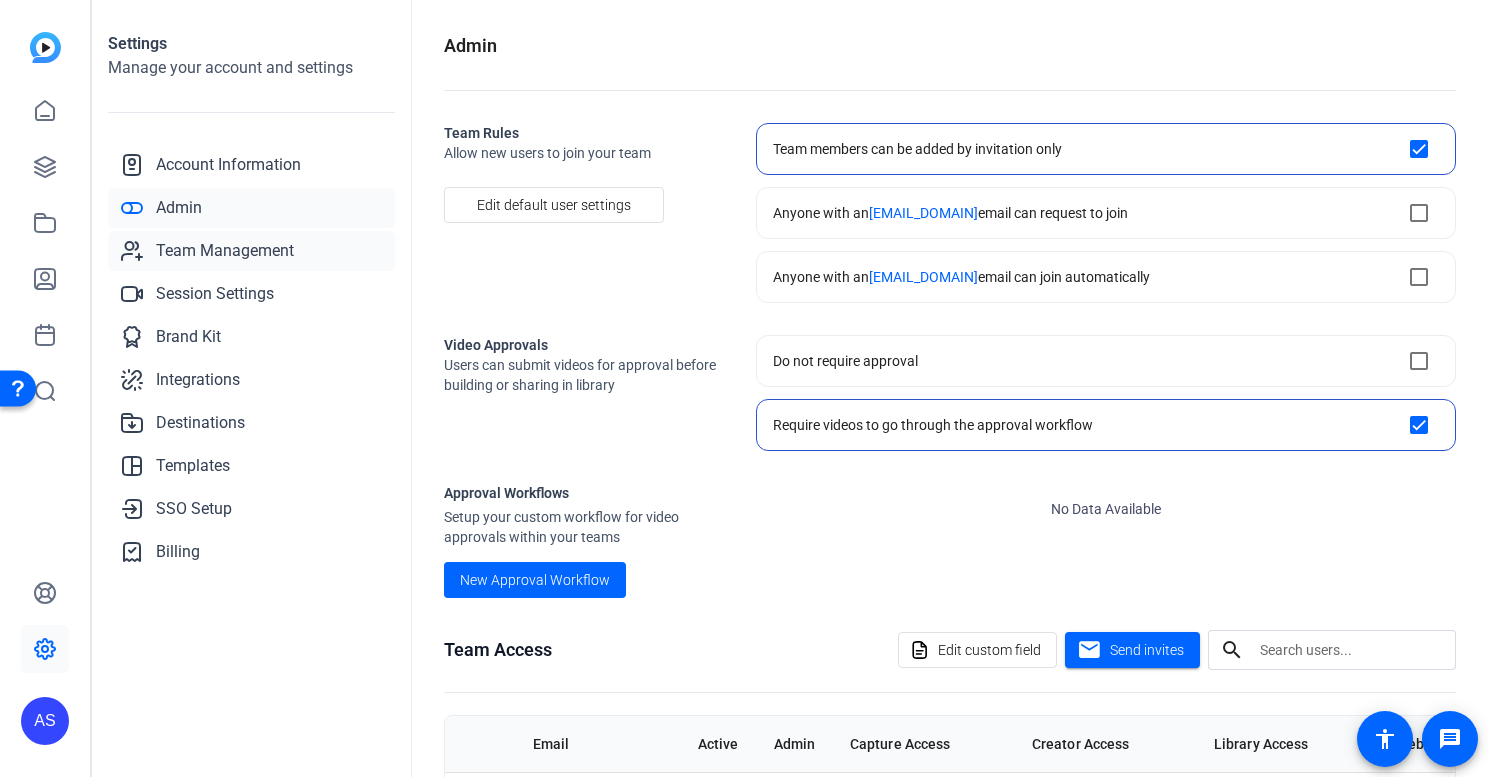 click on "Team Management" 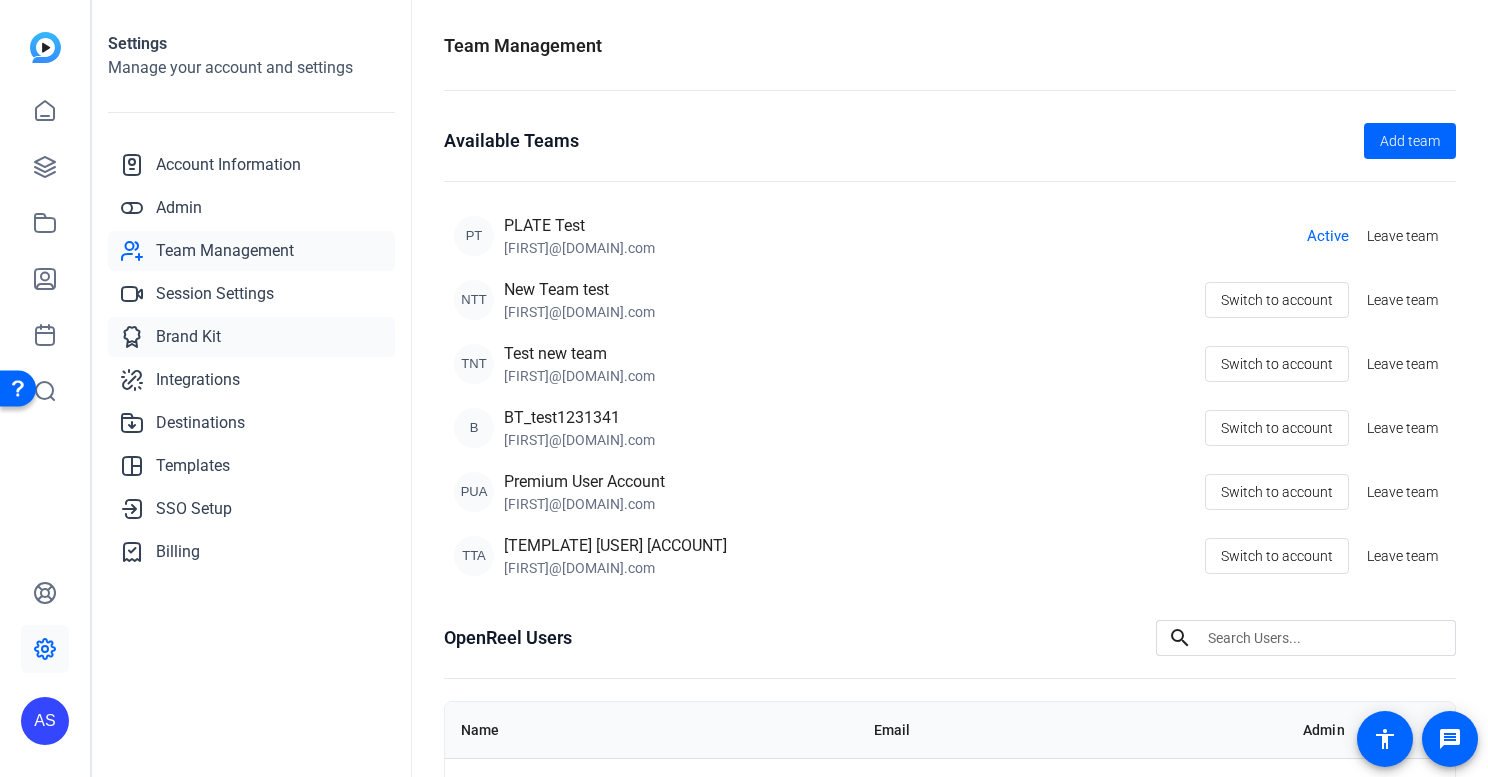 click on "Brand Kit" 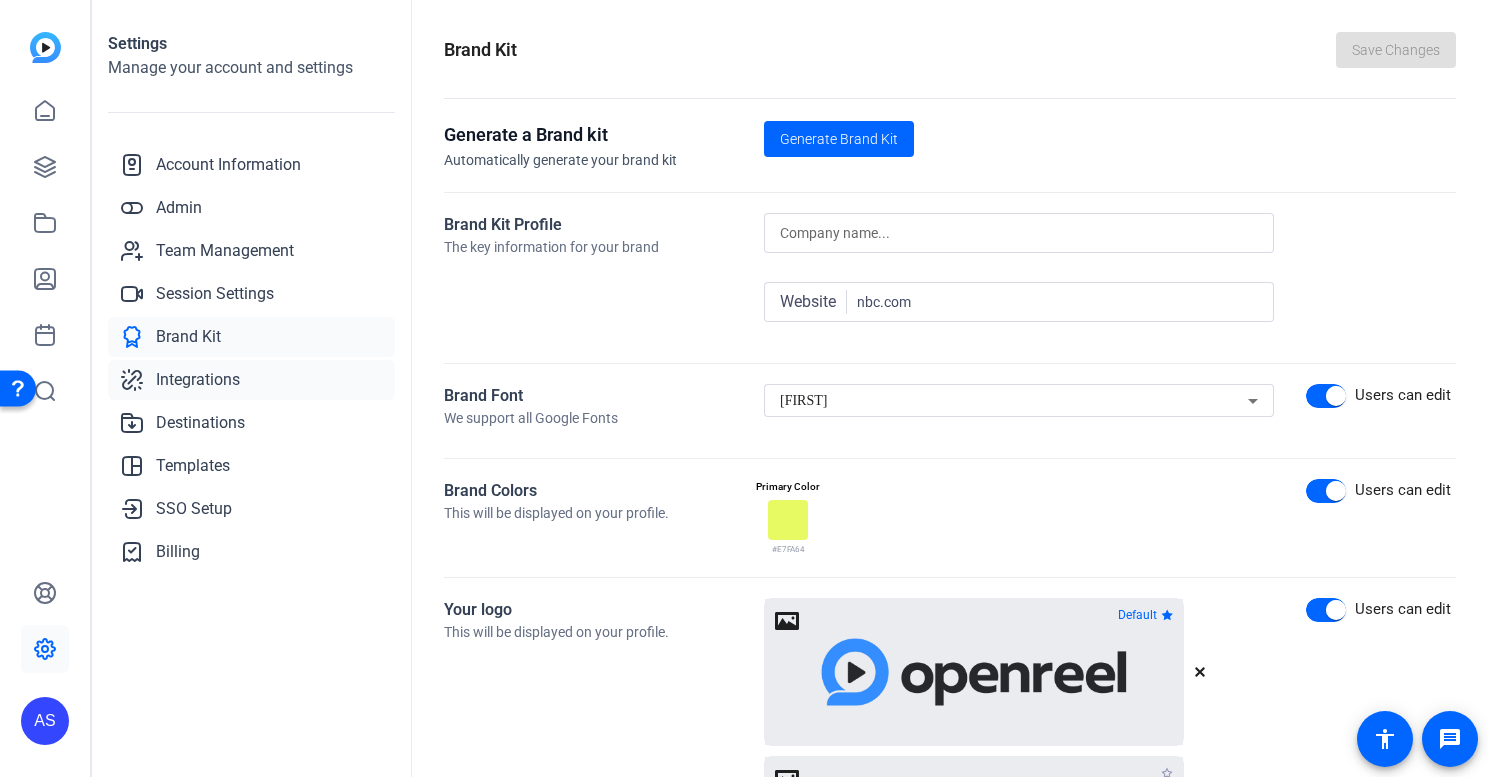 click on "Integrations" 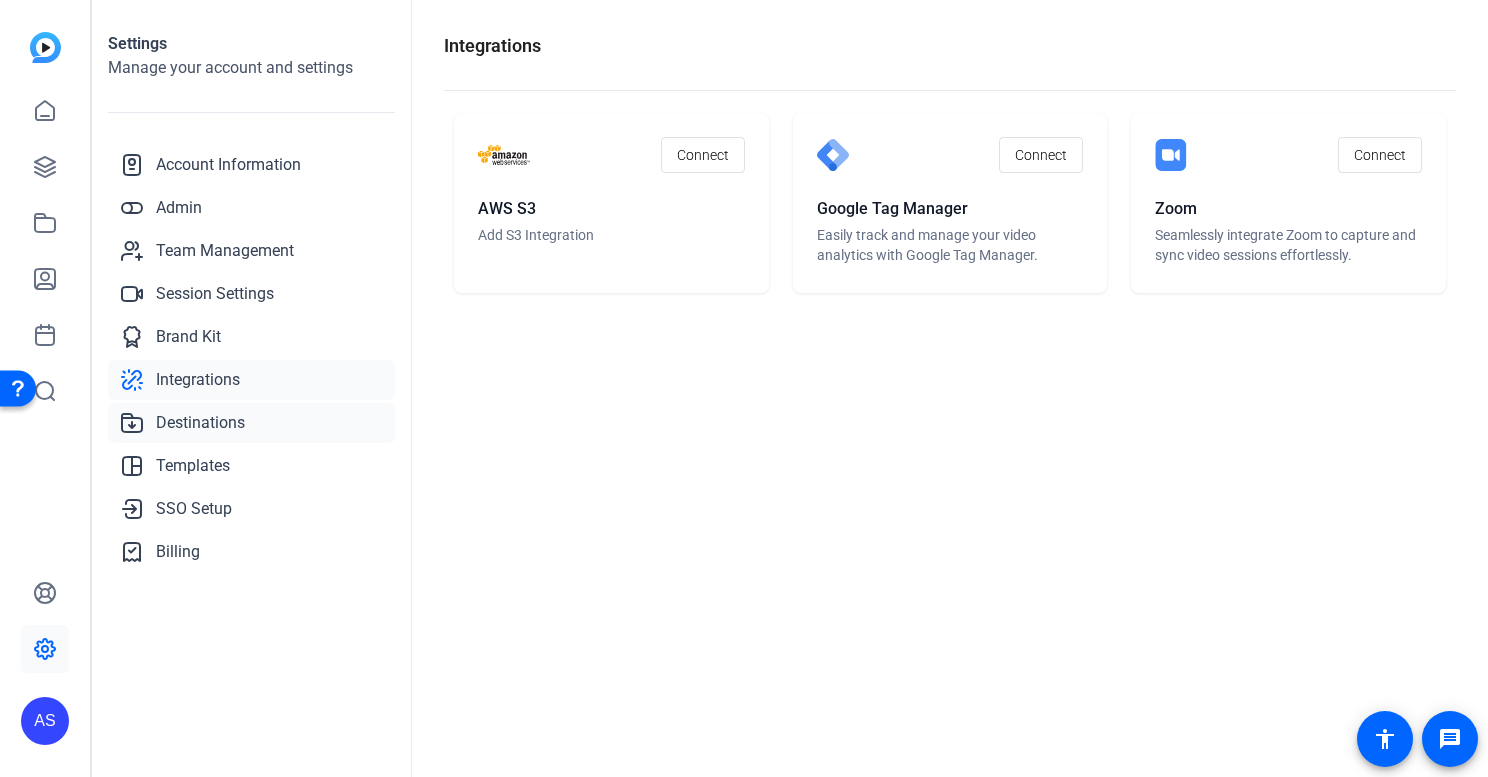 click on "Destinations" 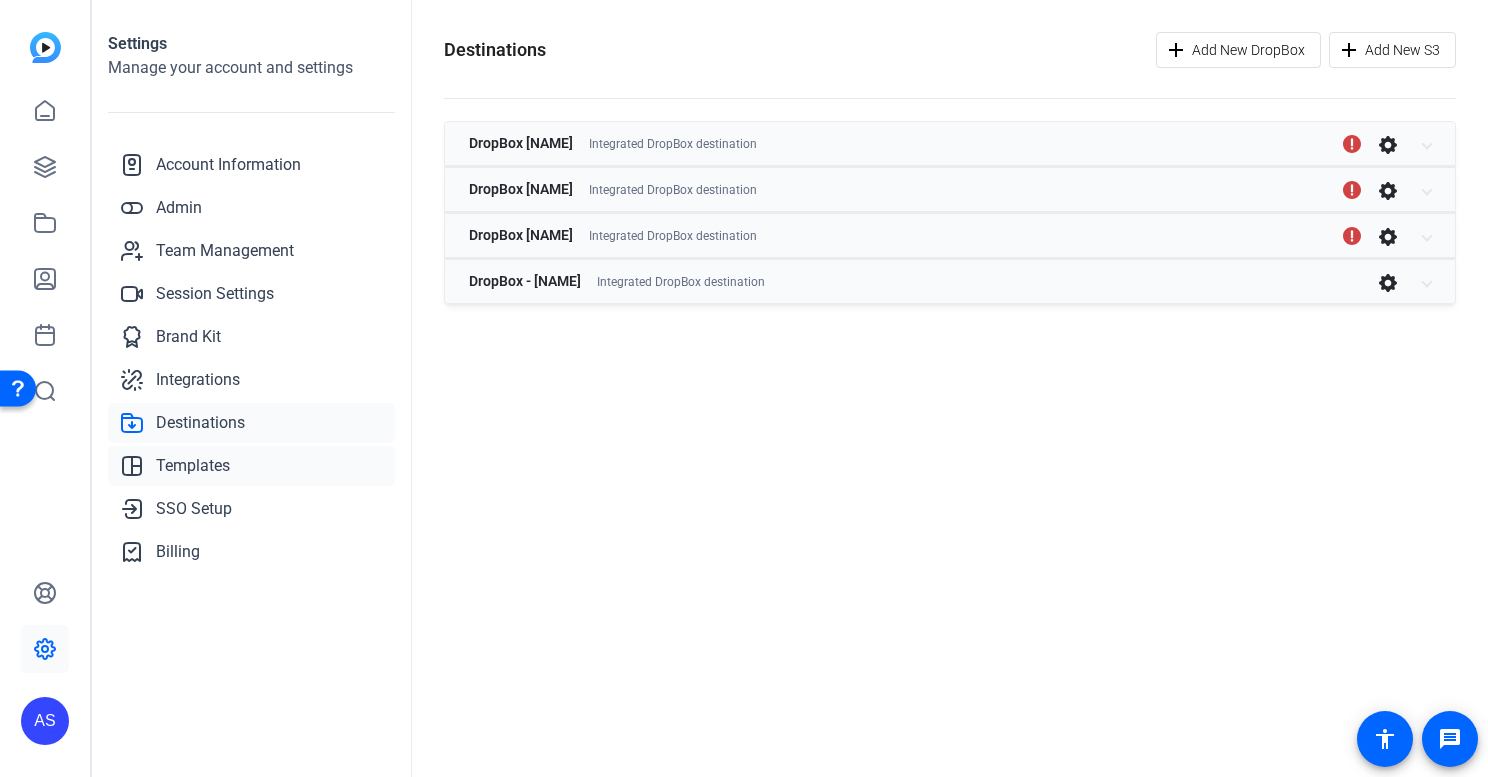click on "Templates" 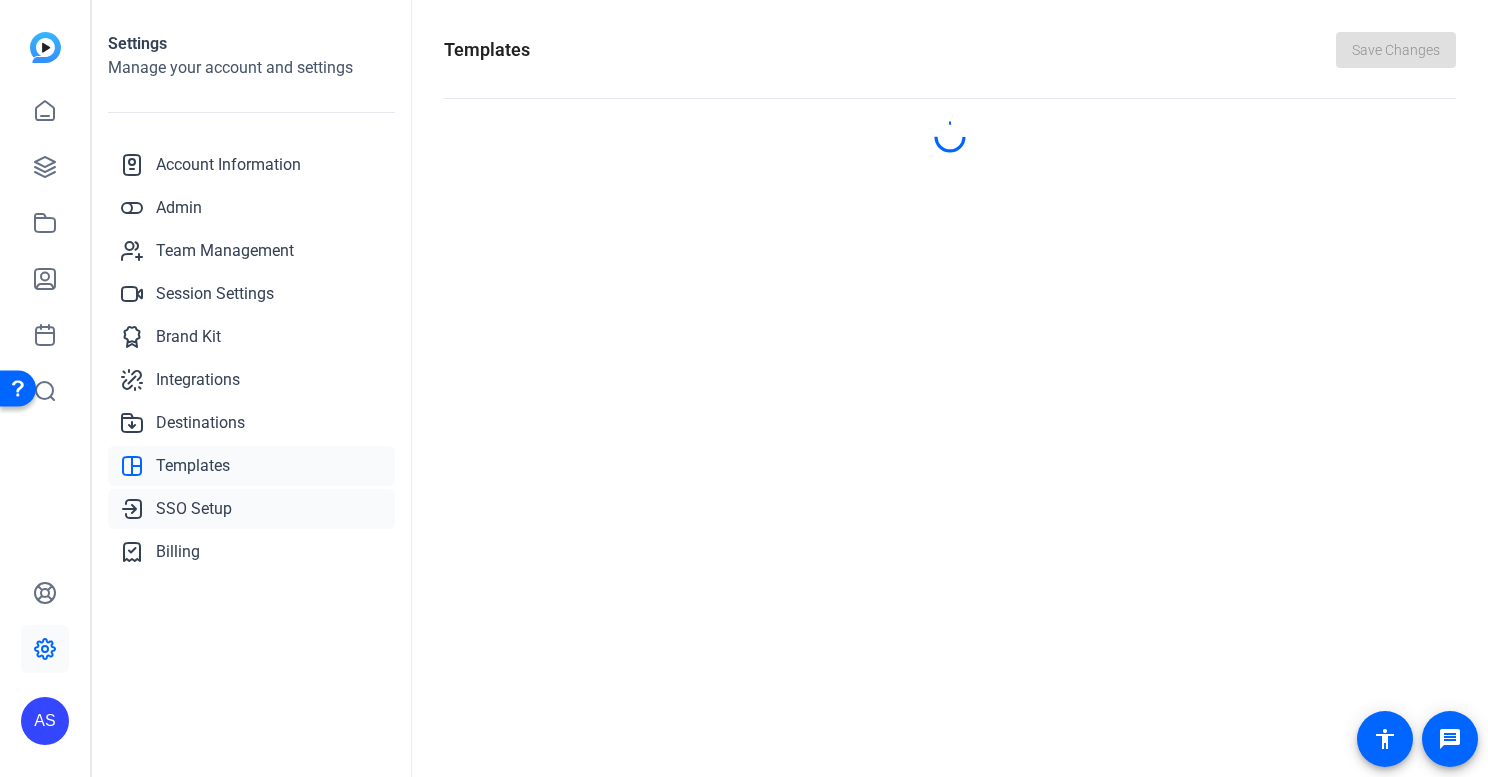 click on "SSO Setup" 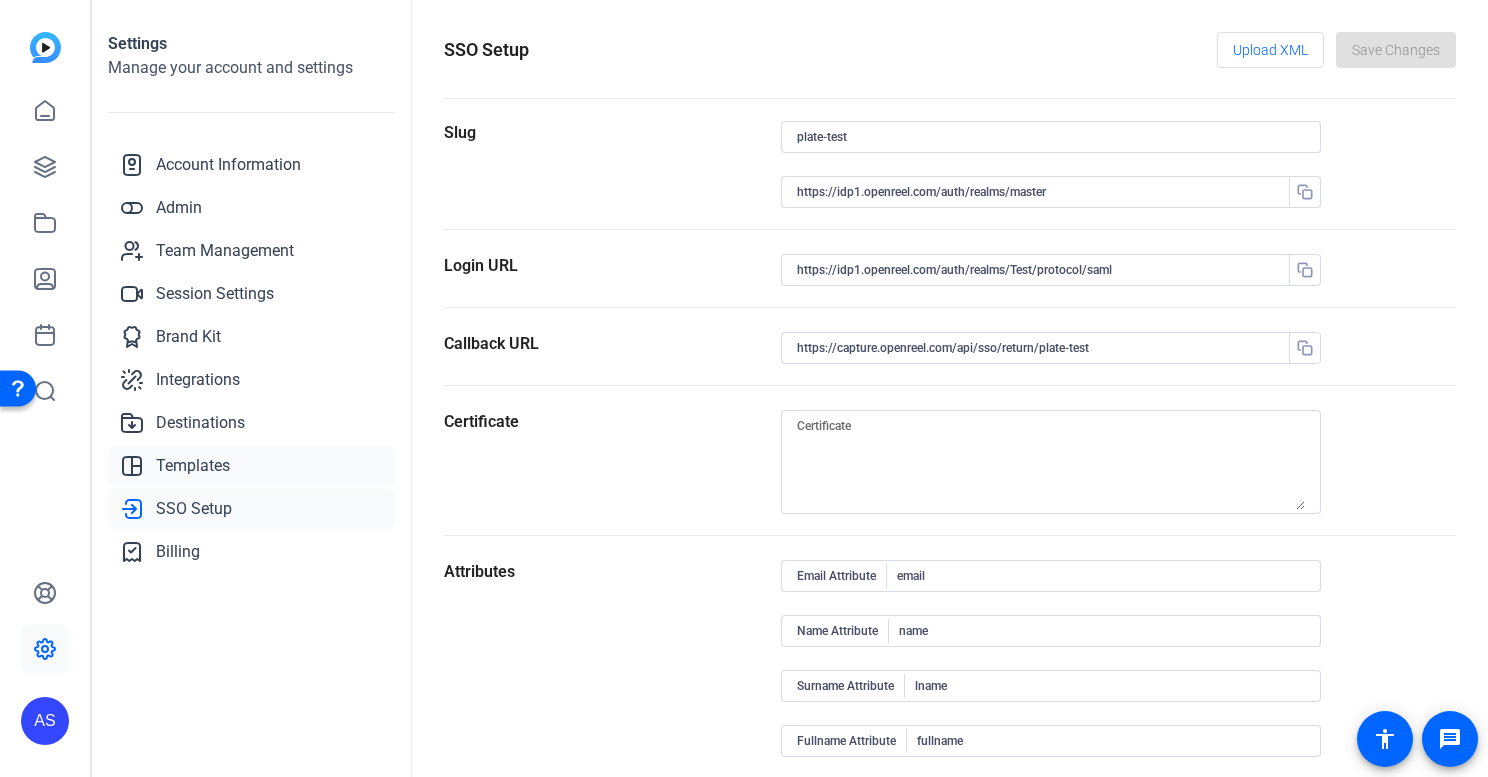 click on "Templates" 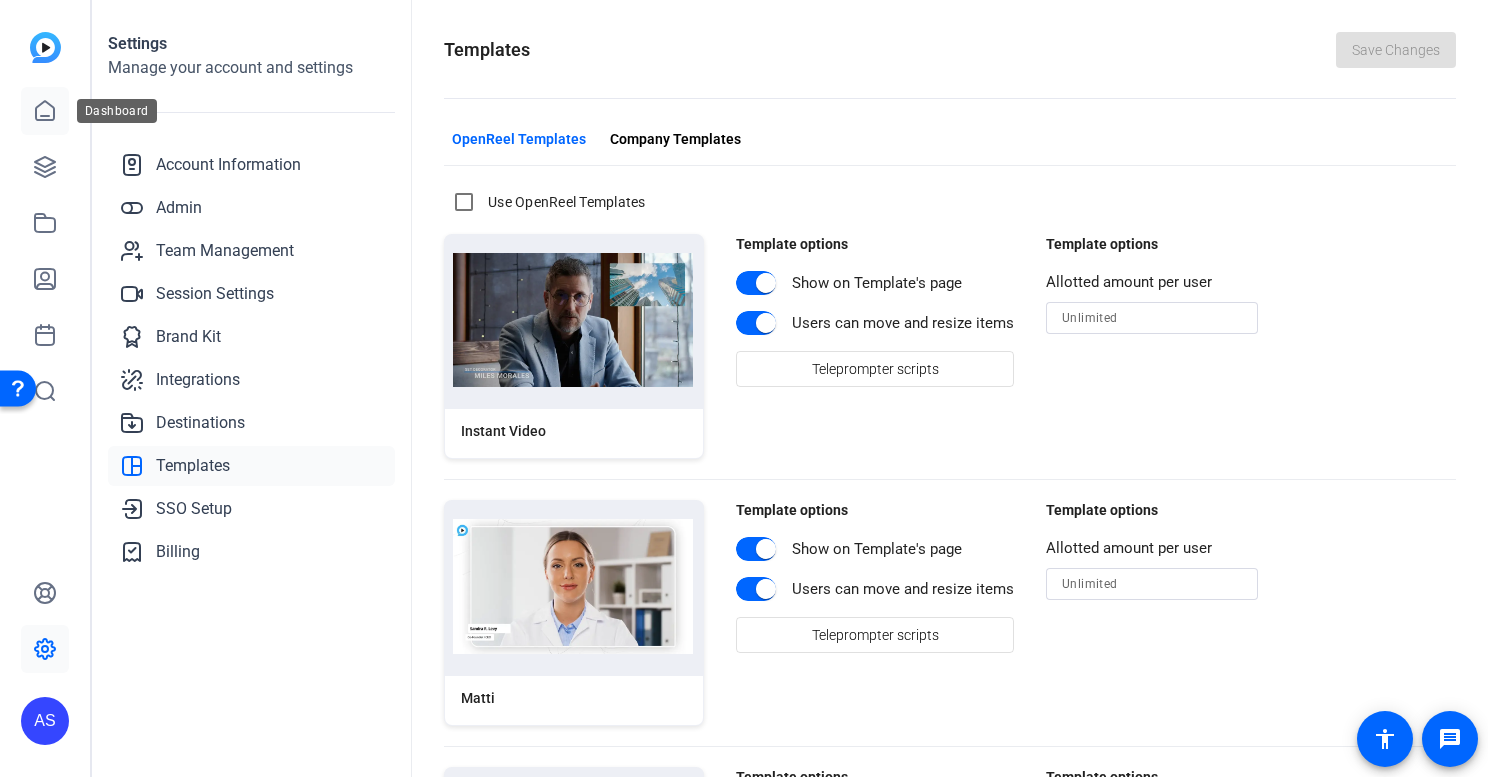 click 